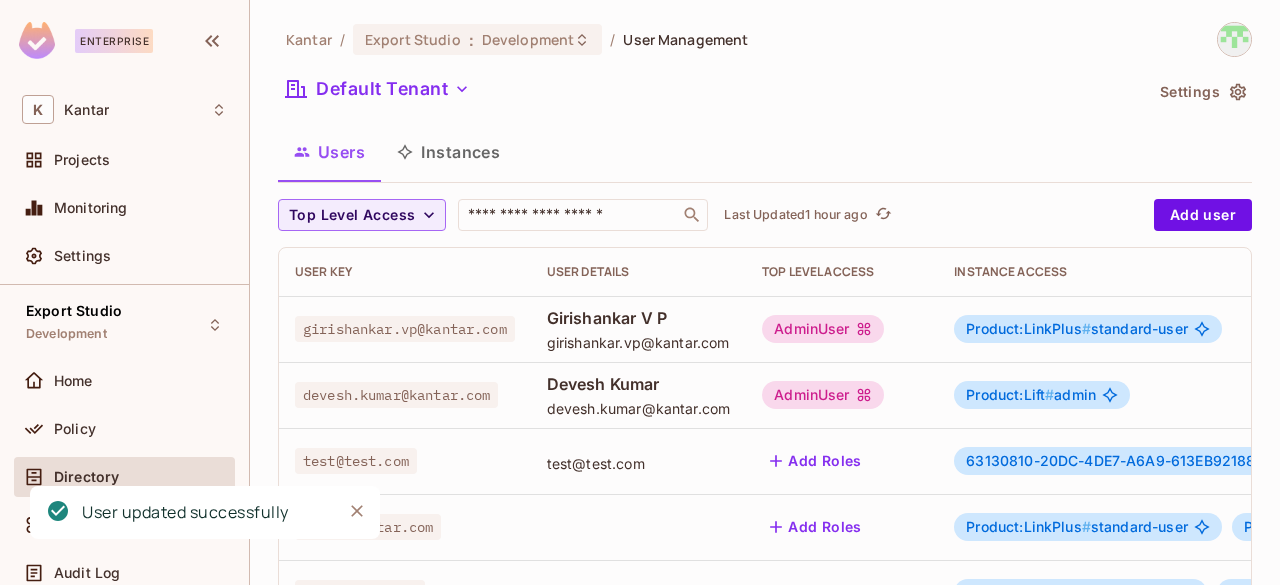scroll, scrollTop: 0, scrollLeft: 0, axis: both 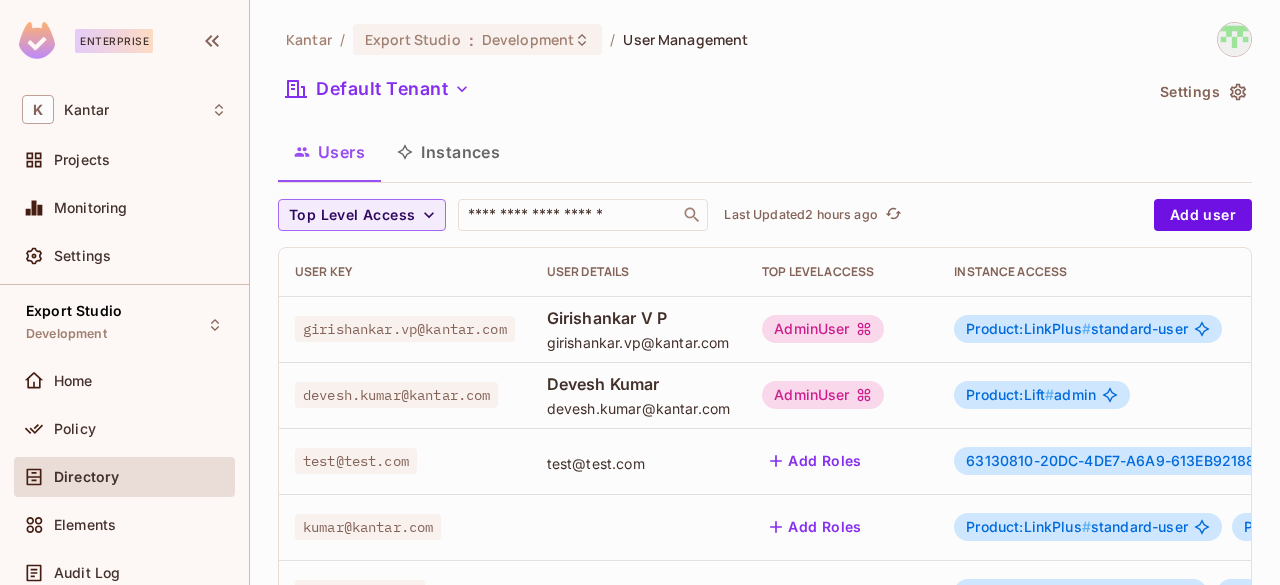 click on "AdminUser" at bounding box center [822, 395] 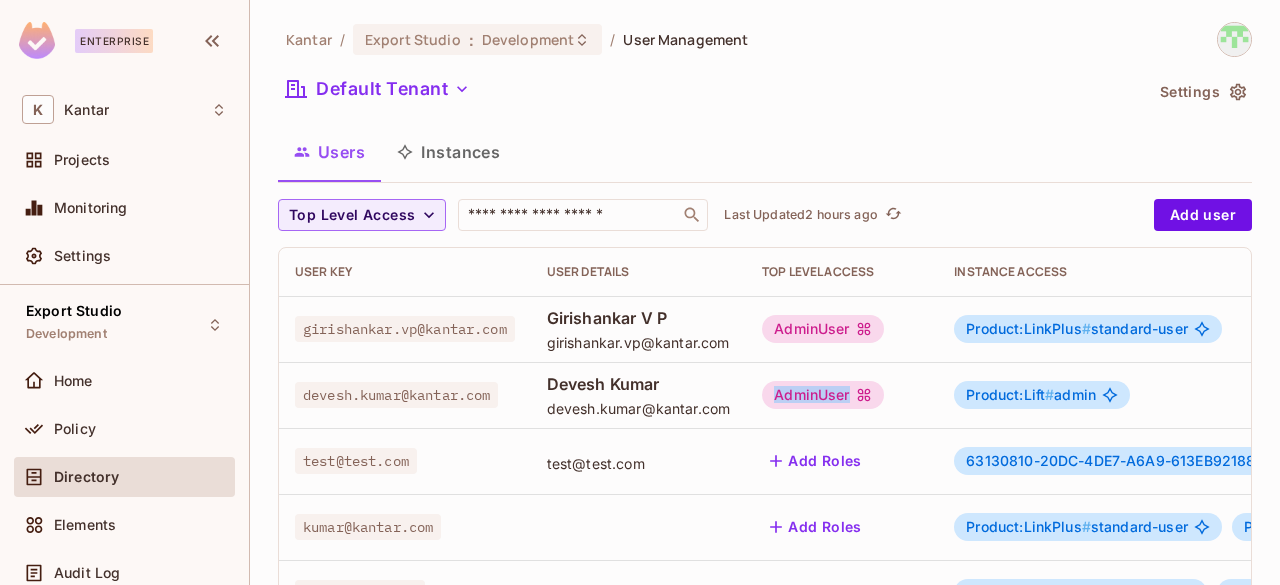 click on "AdminUser" at bounding box center (822, 395) 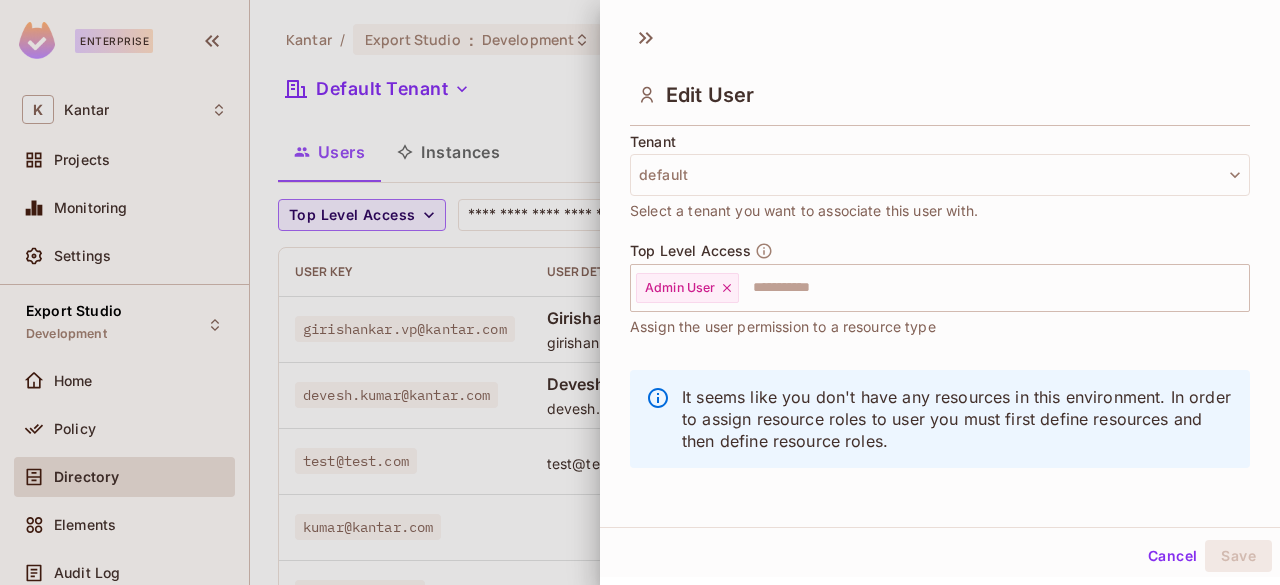 scroll, scrollTop: 494, scrollLeft: 0, axis: vertical 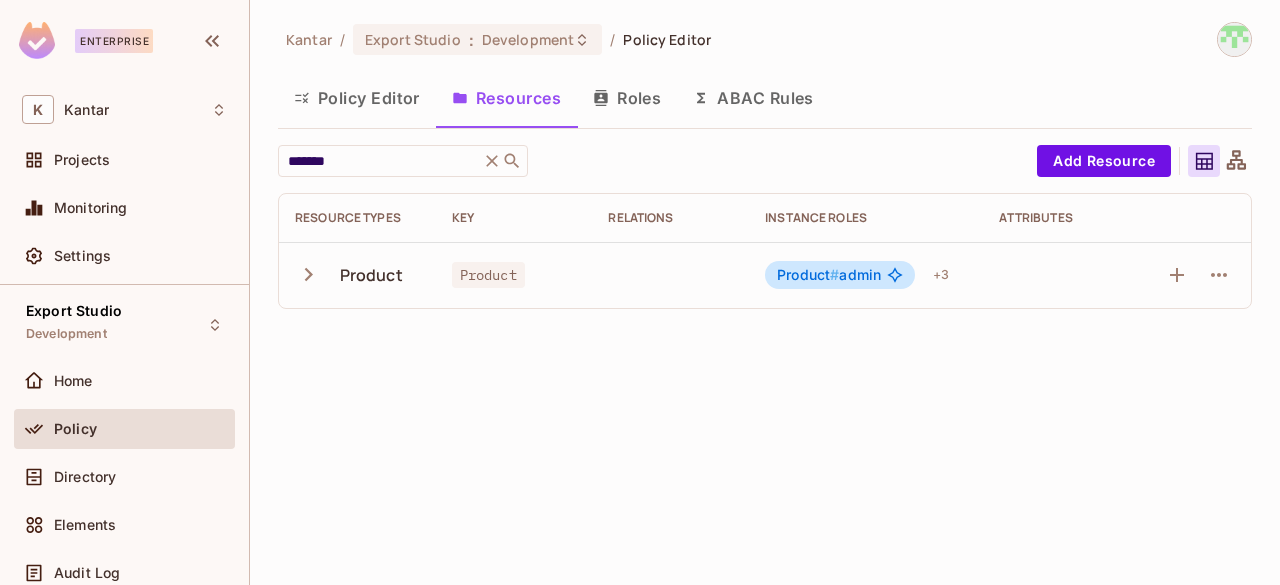 click on "Policy Editor" at bounding box center (357, 98) 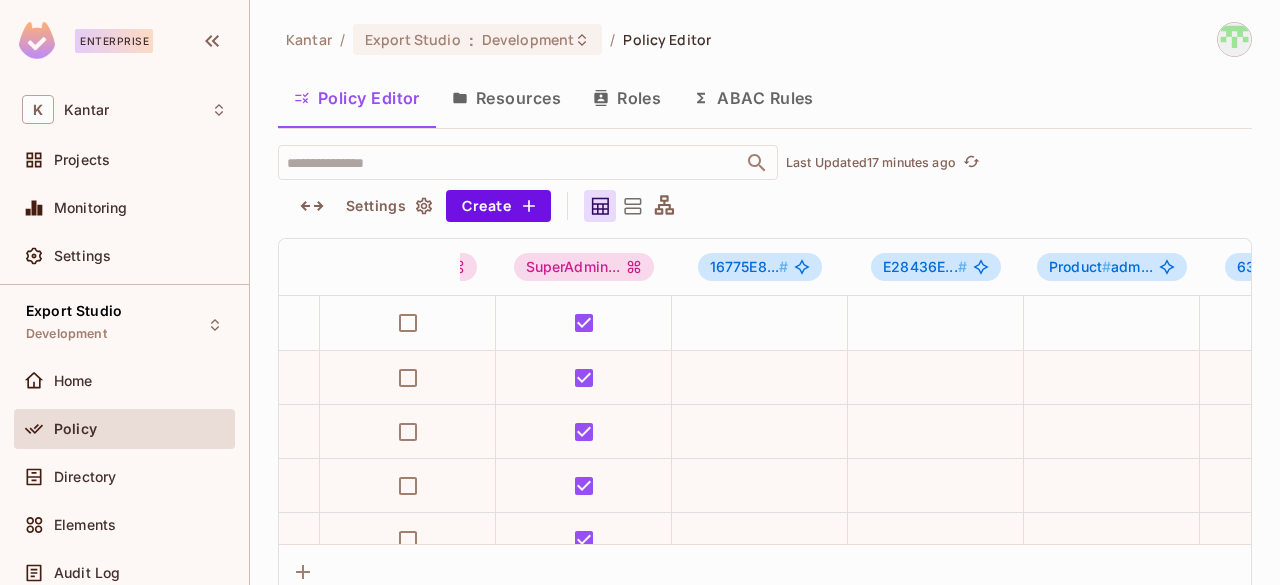 scroll, scrollTop: 0, scrollLeft: 0, axis: both 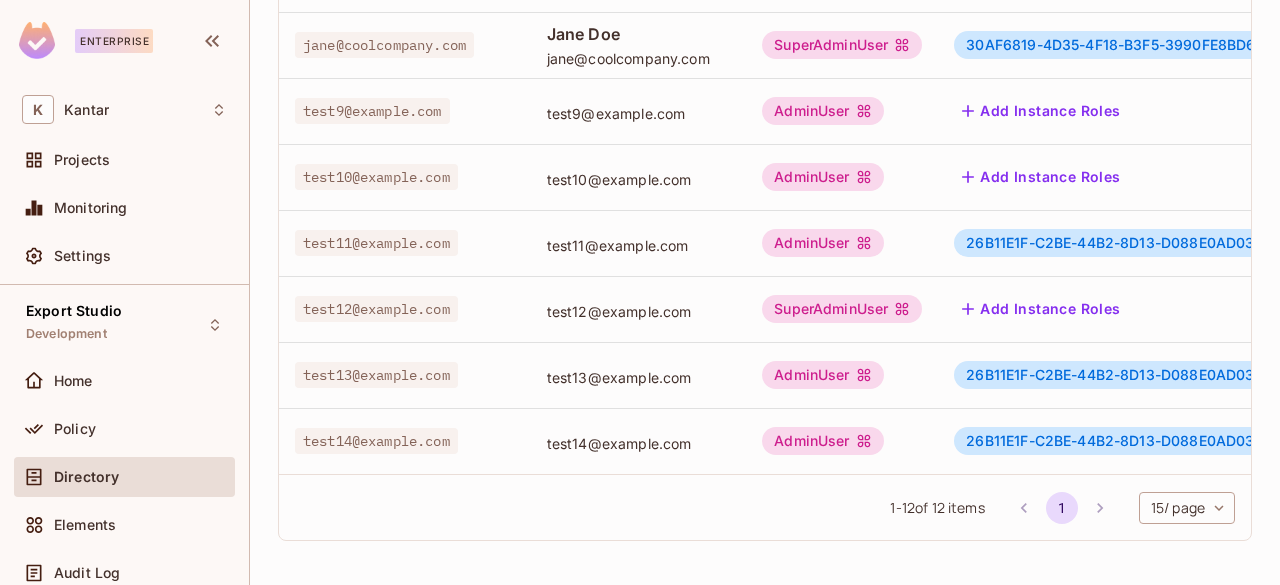 click at bounding box center [1100, 508] 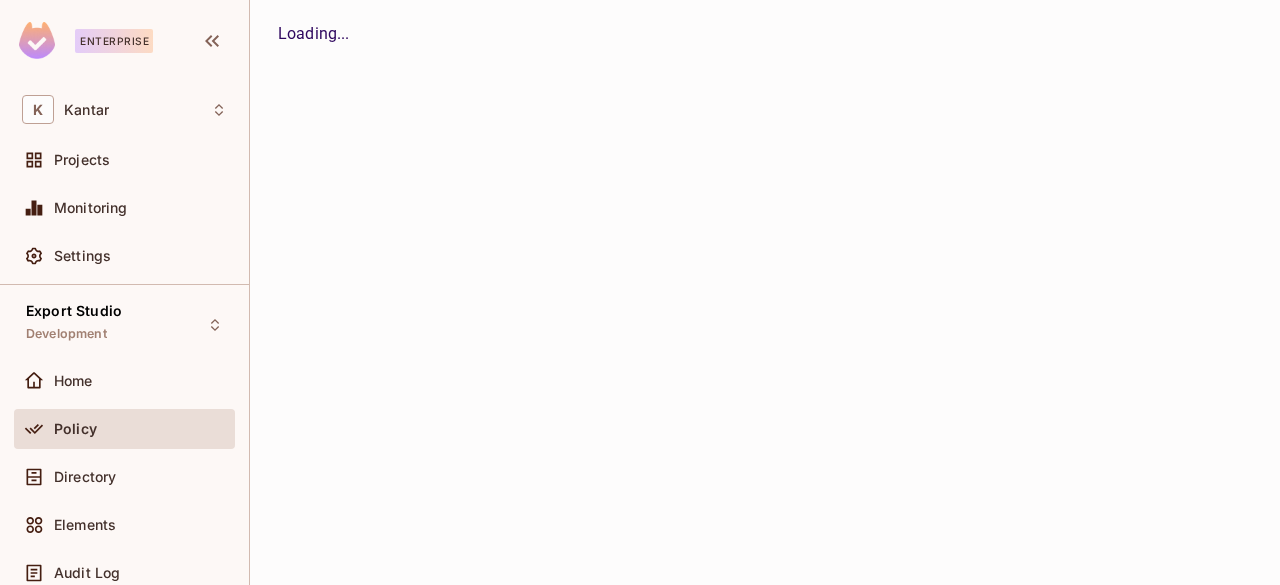 scroll, scrollTop: 0, scrollLeft: 0, axis: both 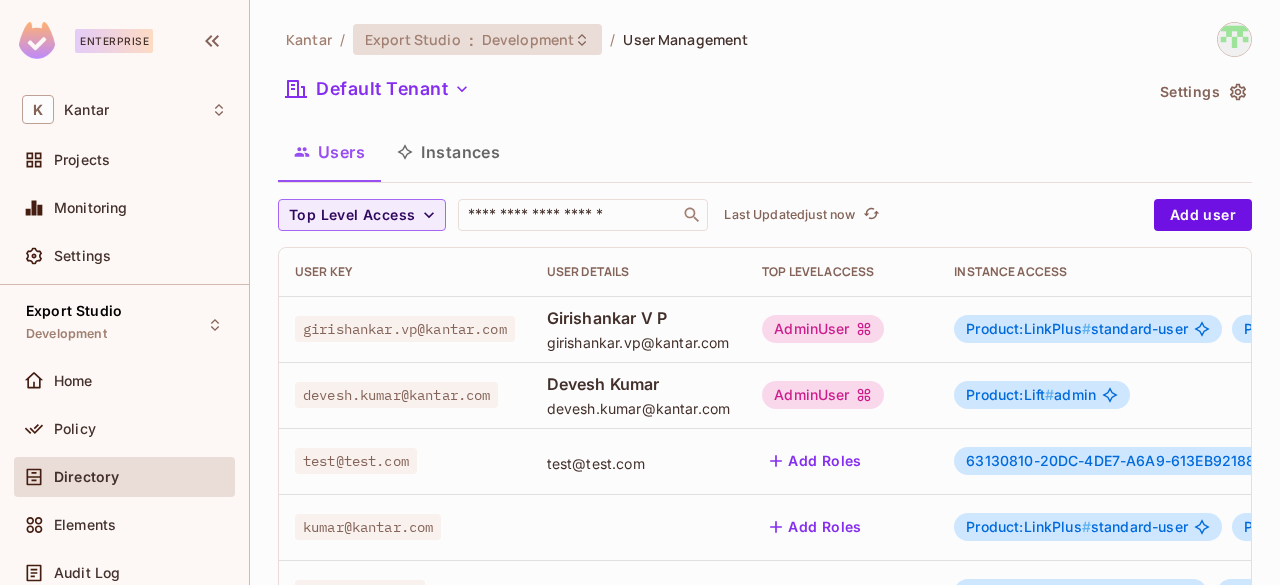 click on ":" at bounding box center (471, 40) 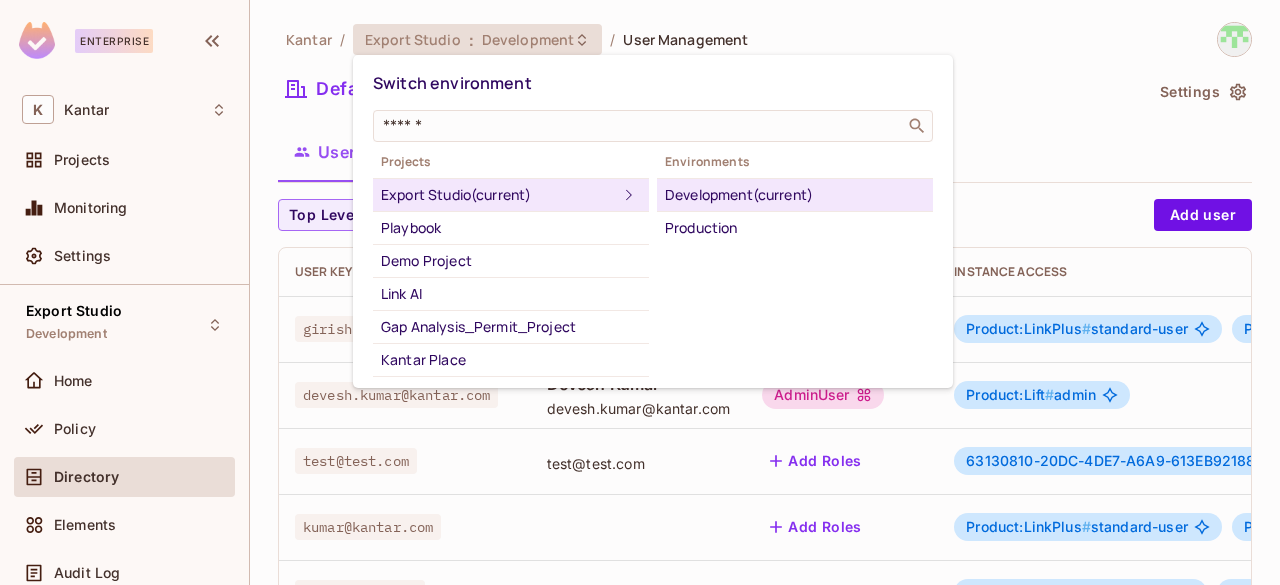 click at bounding box center [640, 292] 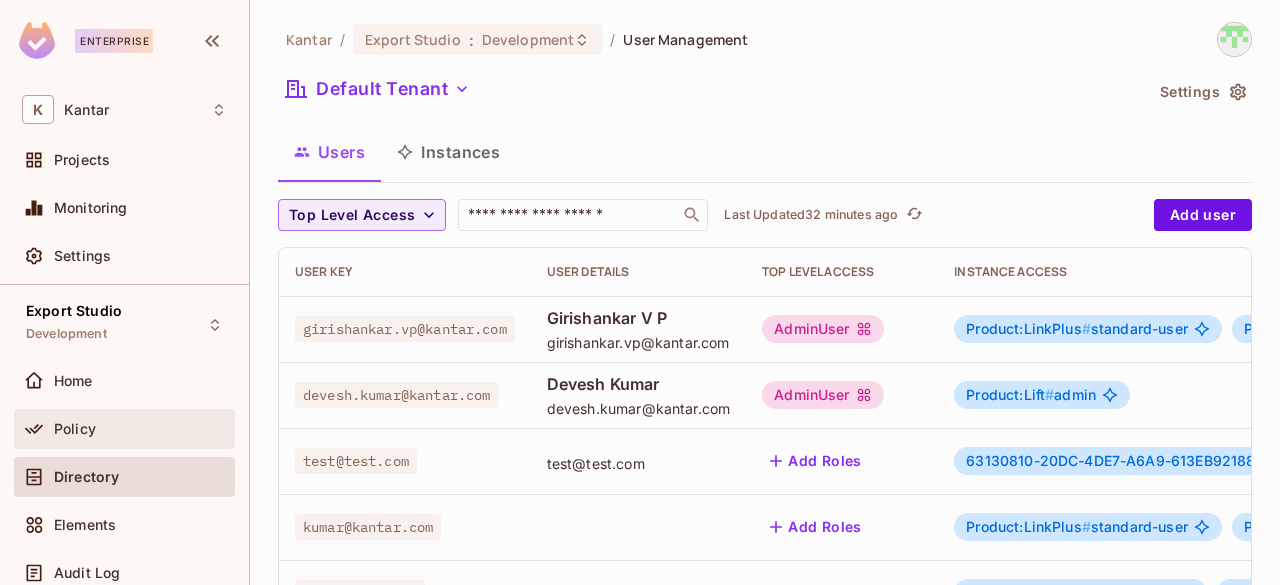click on "Policy" at bounding box center [124, 429] 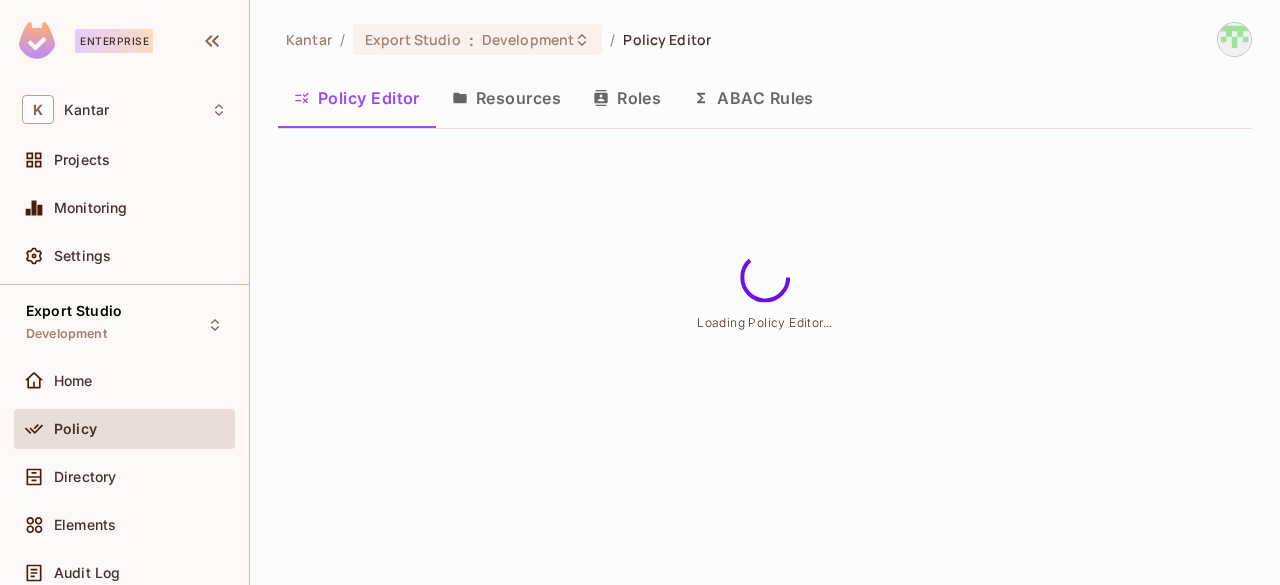 click on "Resources" at bounding box center (506, 98) 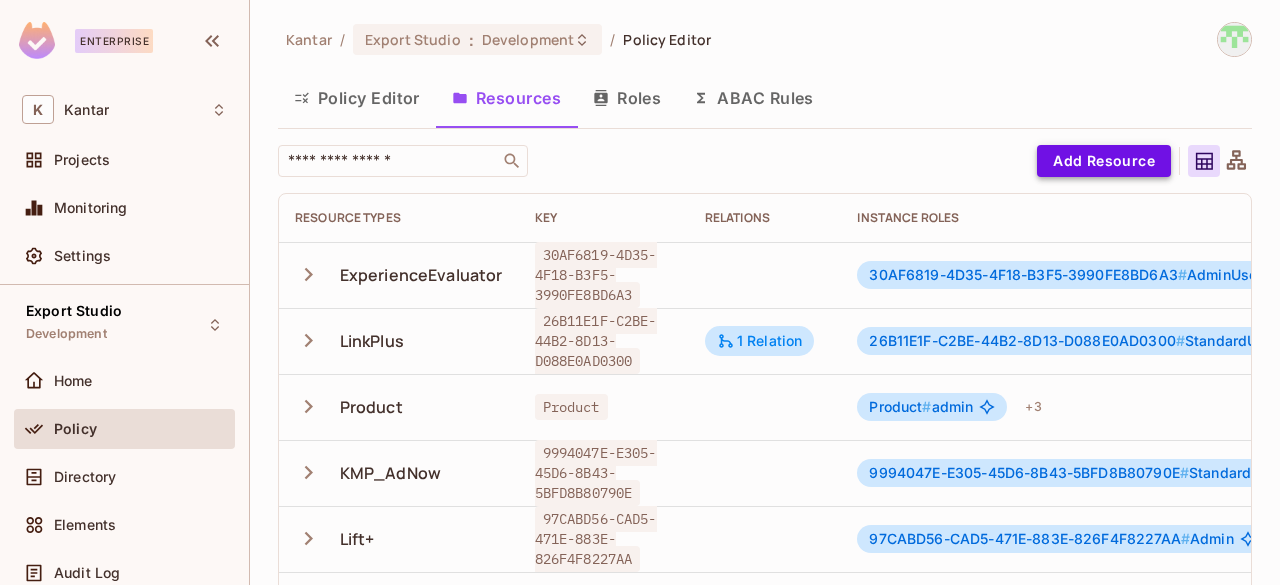 click on "Add Resource" at bounding box center (1104, 161) 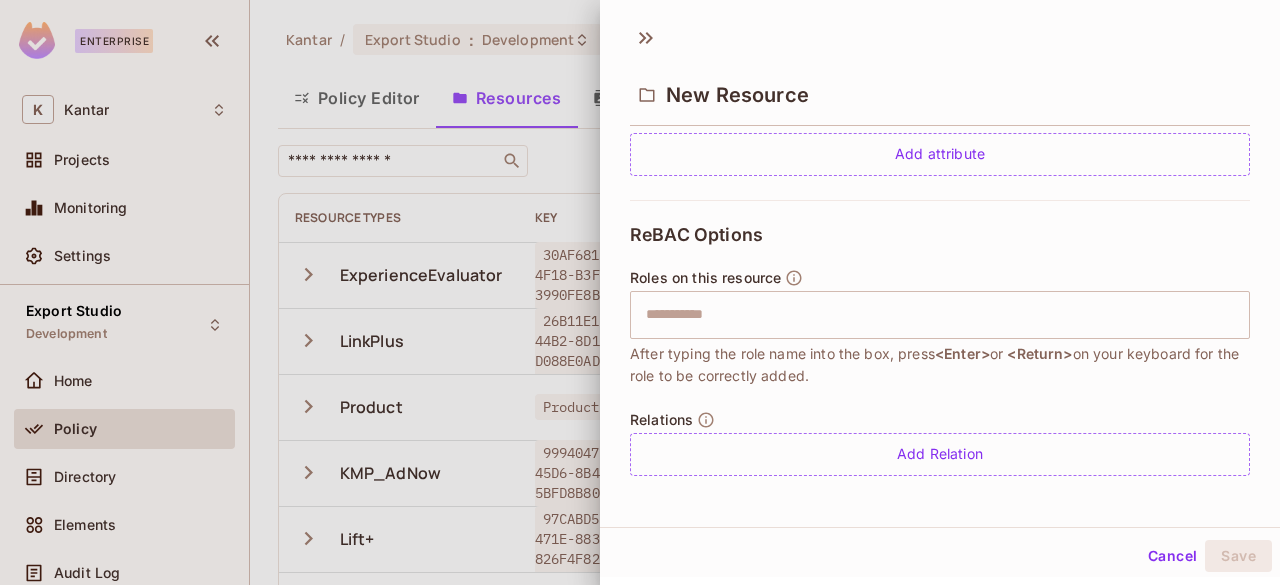 scroll, scrollTop: 0, scrollLeft: 0, axis: both 